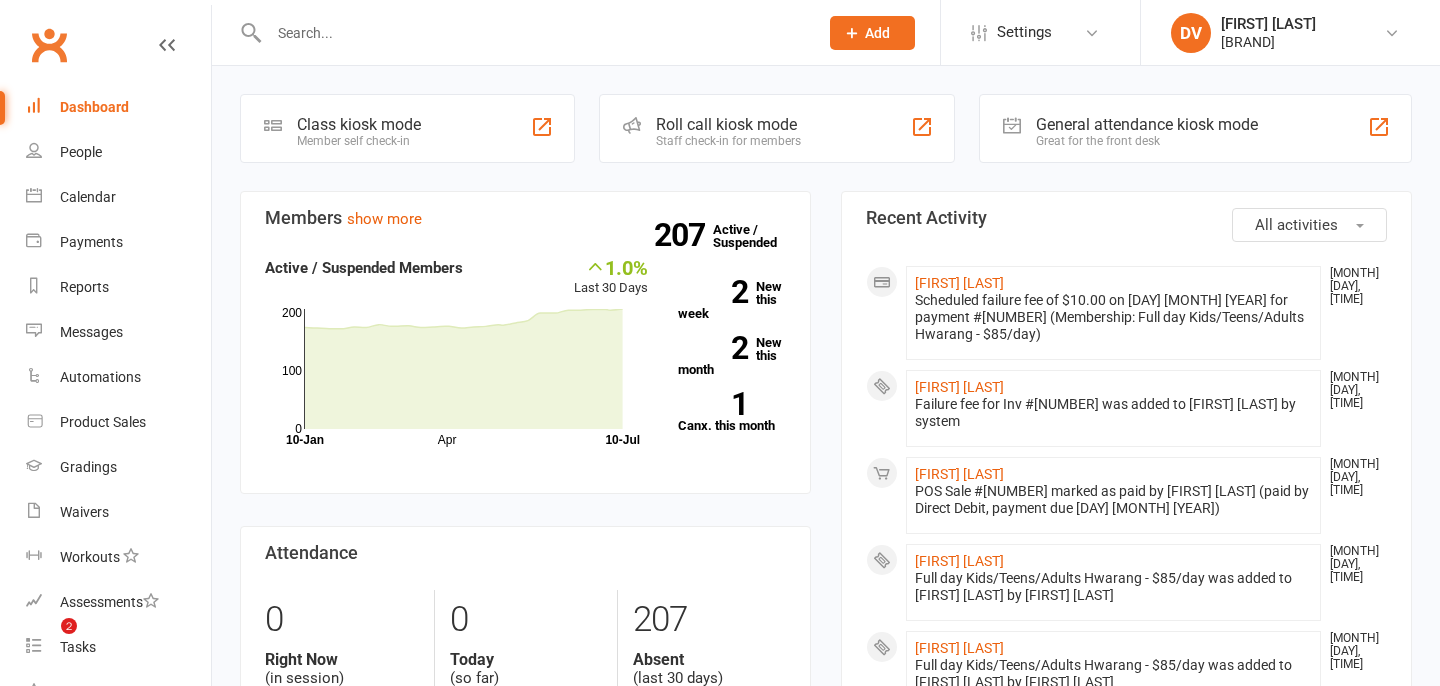 scroll, scrollTop: 0, scrollLeft: 0, axis: both 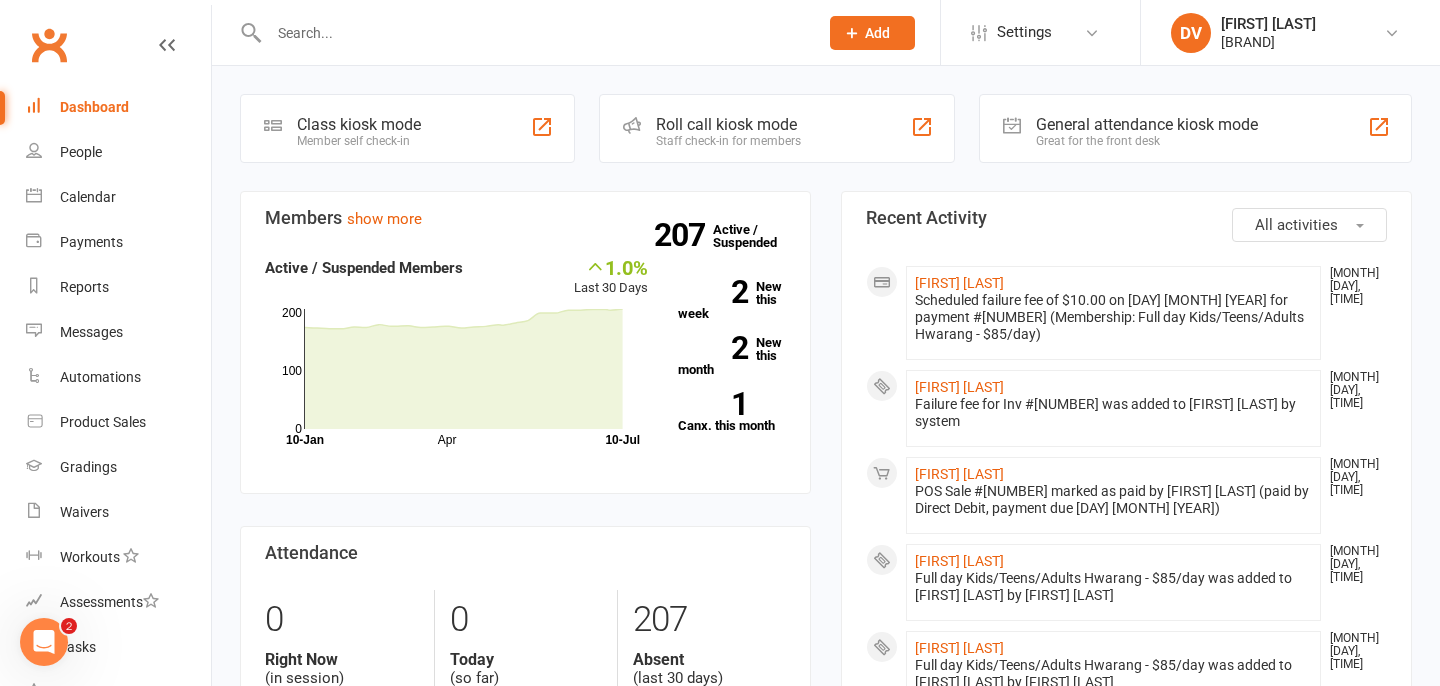 click at bounding box center [533, 33] 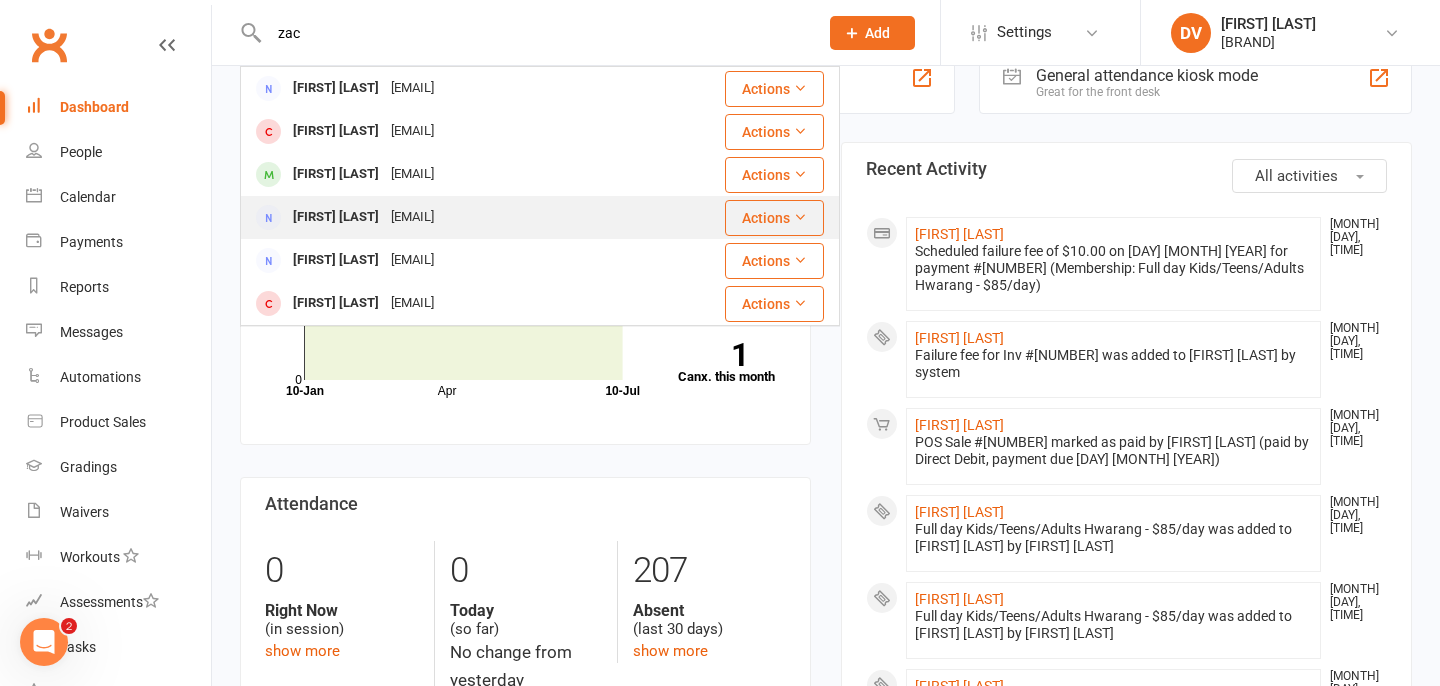 scroll, scrollTop: 31, scrollLeft: 0, axis: vertical 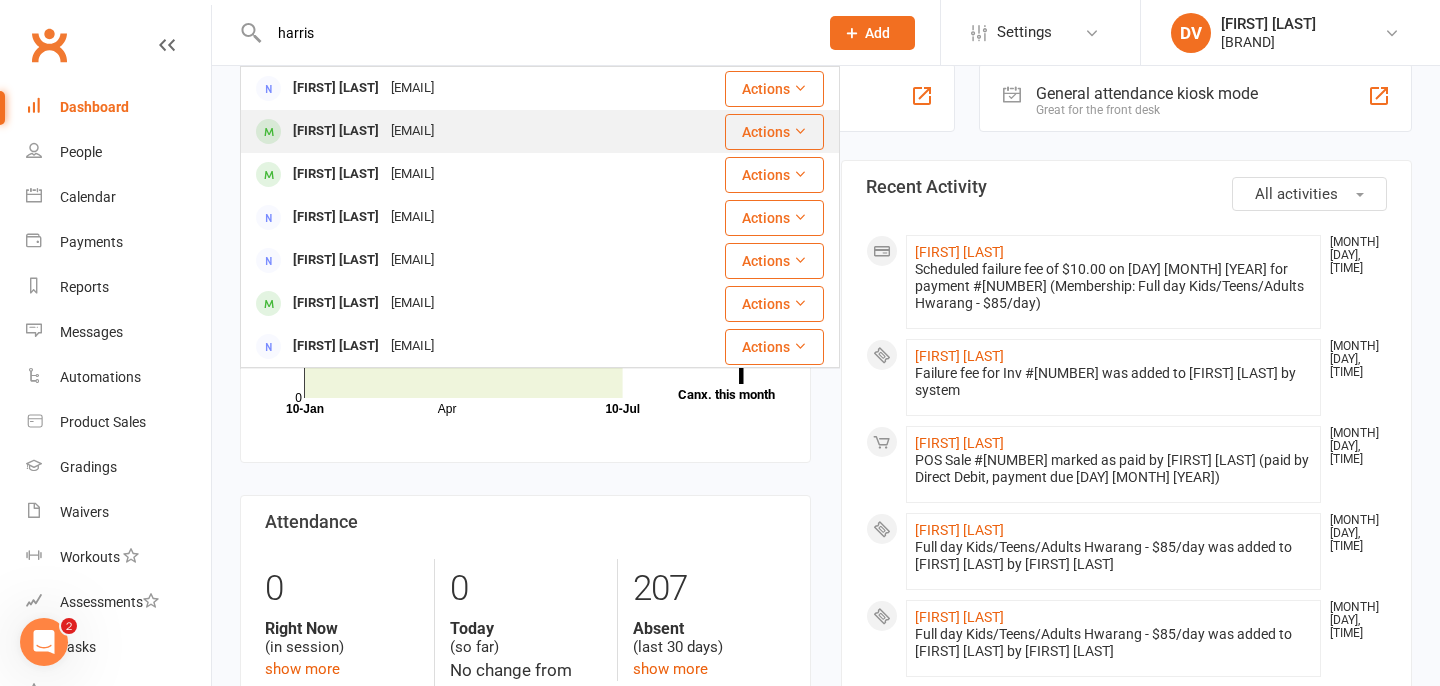 click on "[EMAIL]" at bounding box center (412, 88) 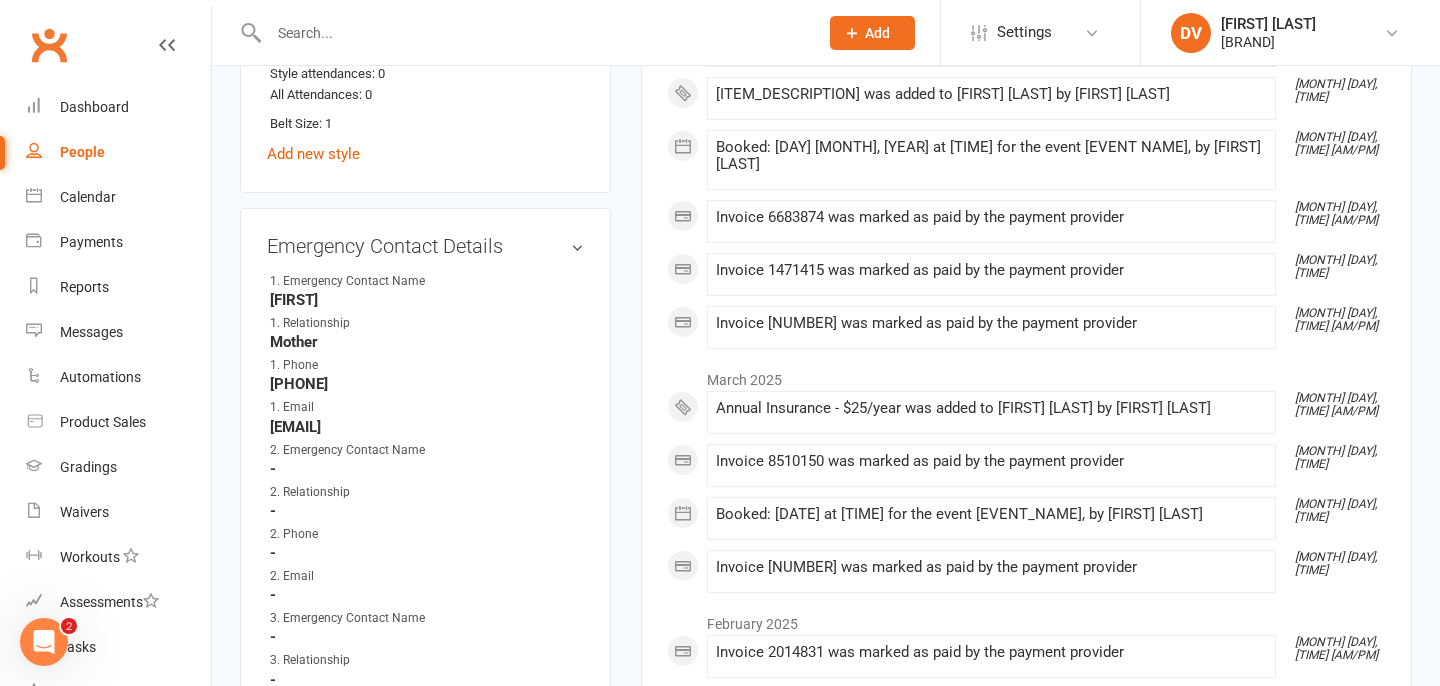 scroll, scrollTop: 1270, scrollLeft: 0, axis: vertical 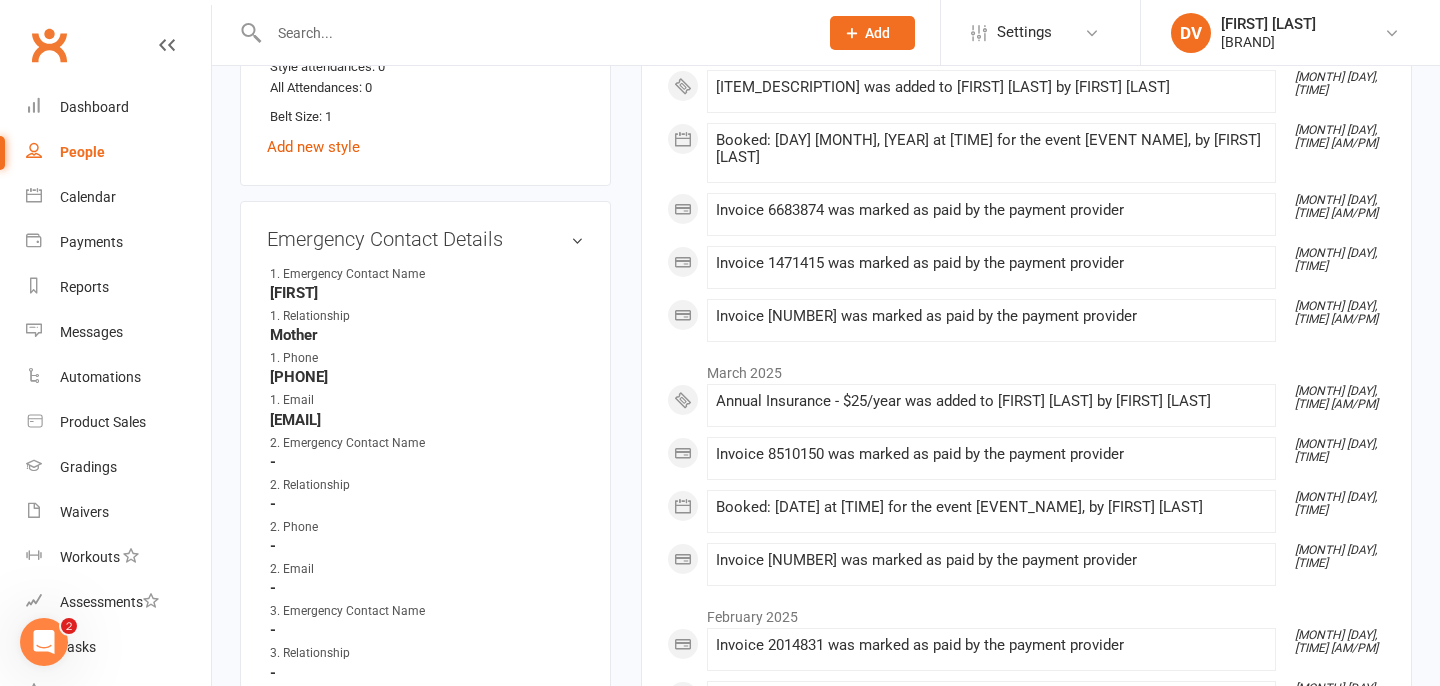 click at bounding box center [533, 33] 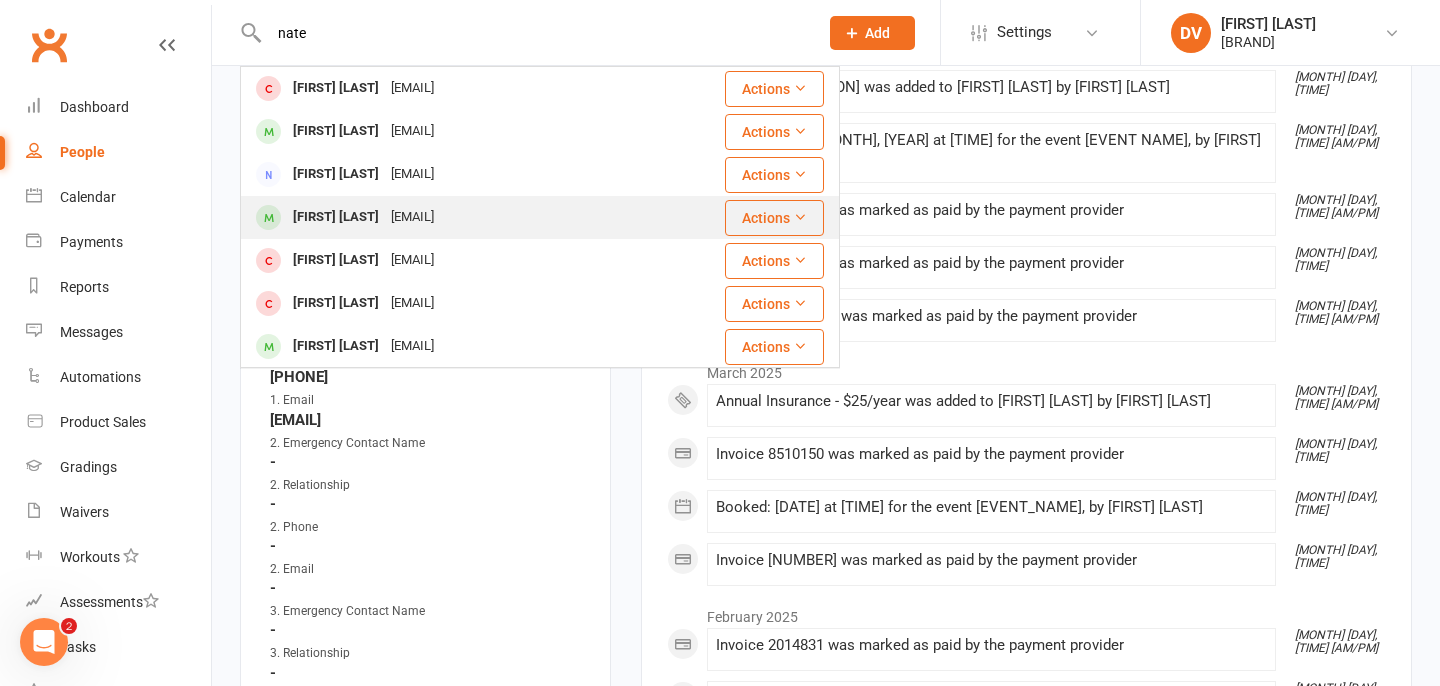 click on "[FIRST] [LAST]" at bounding box center (336, 88) 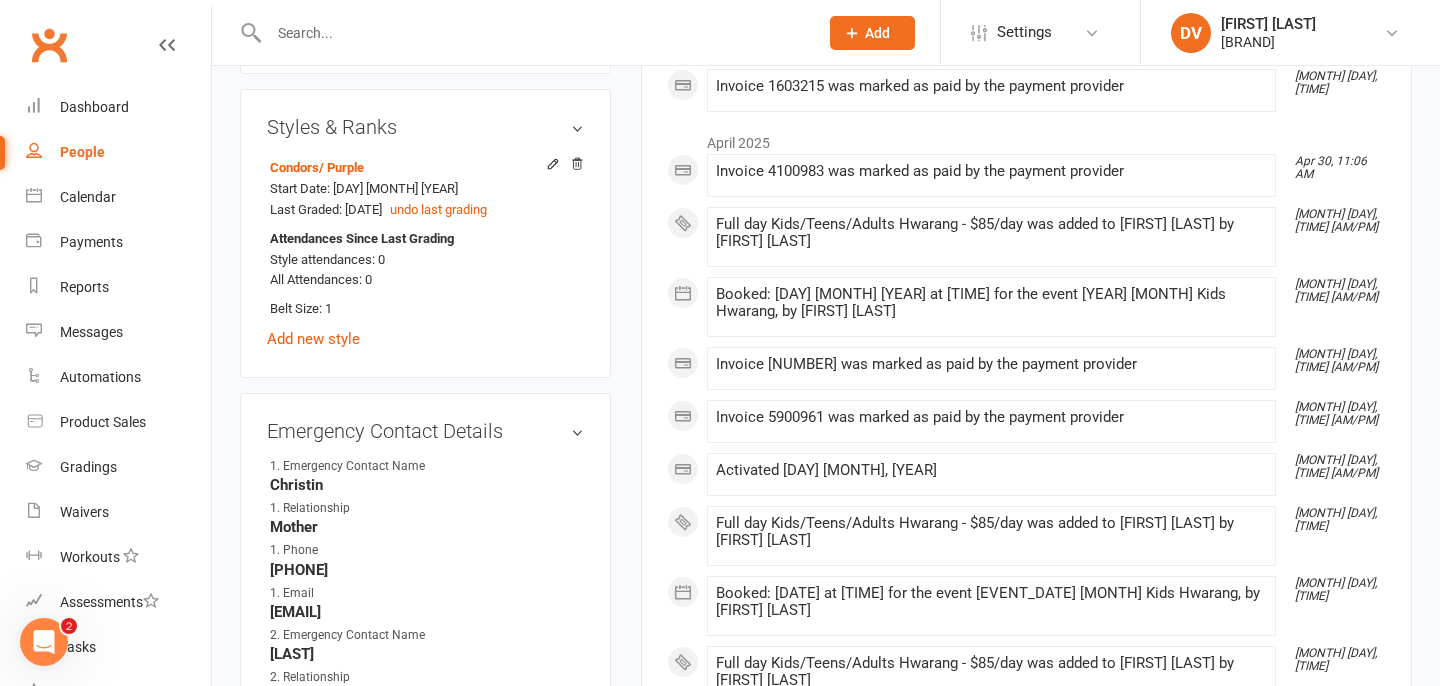 scroll, scrollTop: 1318, scrollLeft: 0, axis: vertical 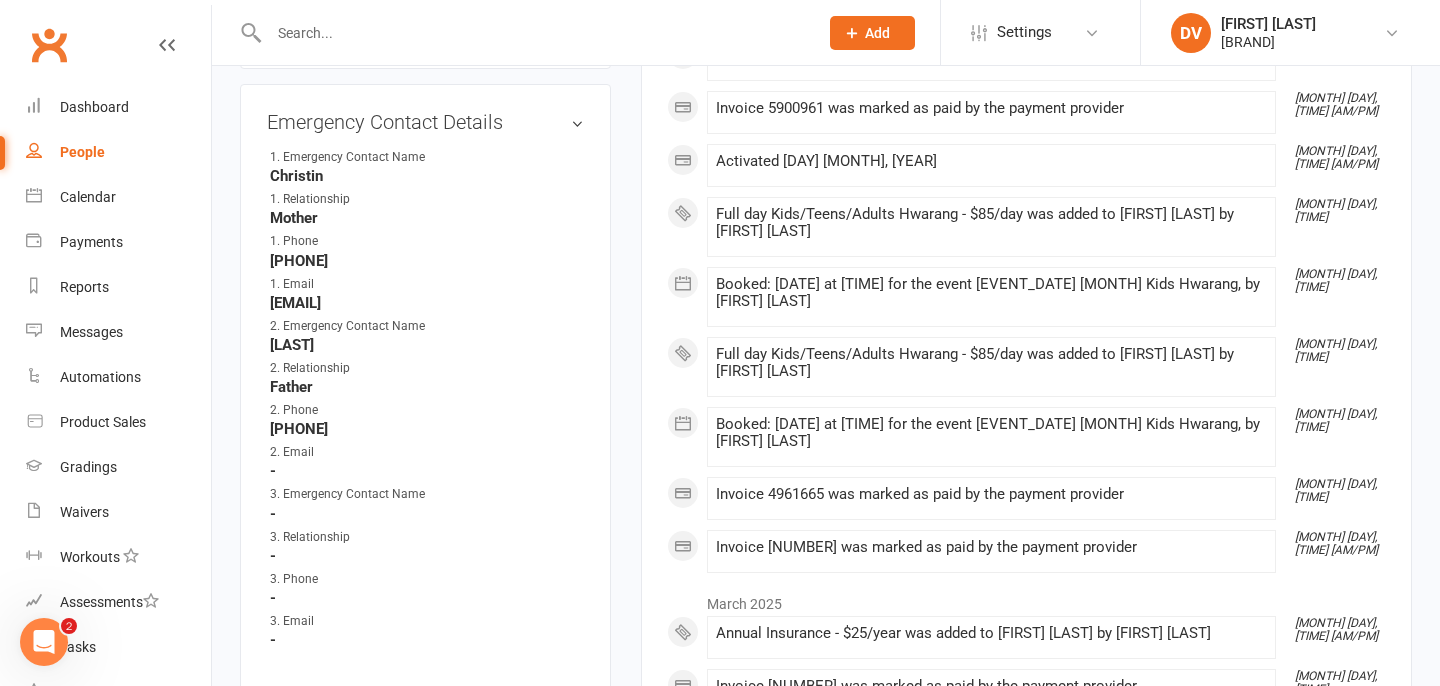 click at bounding box center (533, 33) 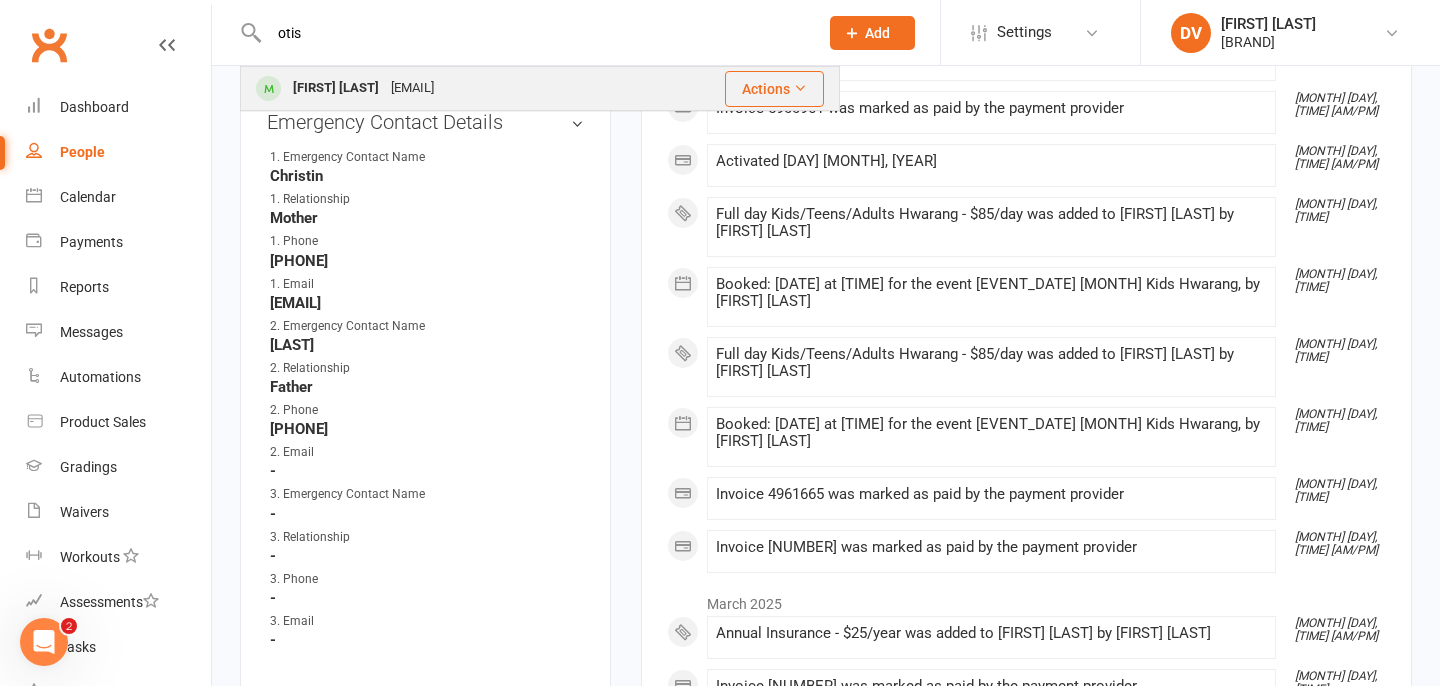 click on "[FIRST] [LAST] [EMAIL]" at bounding box center (433, 88) 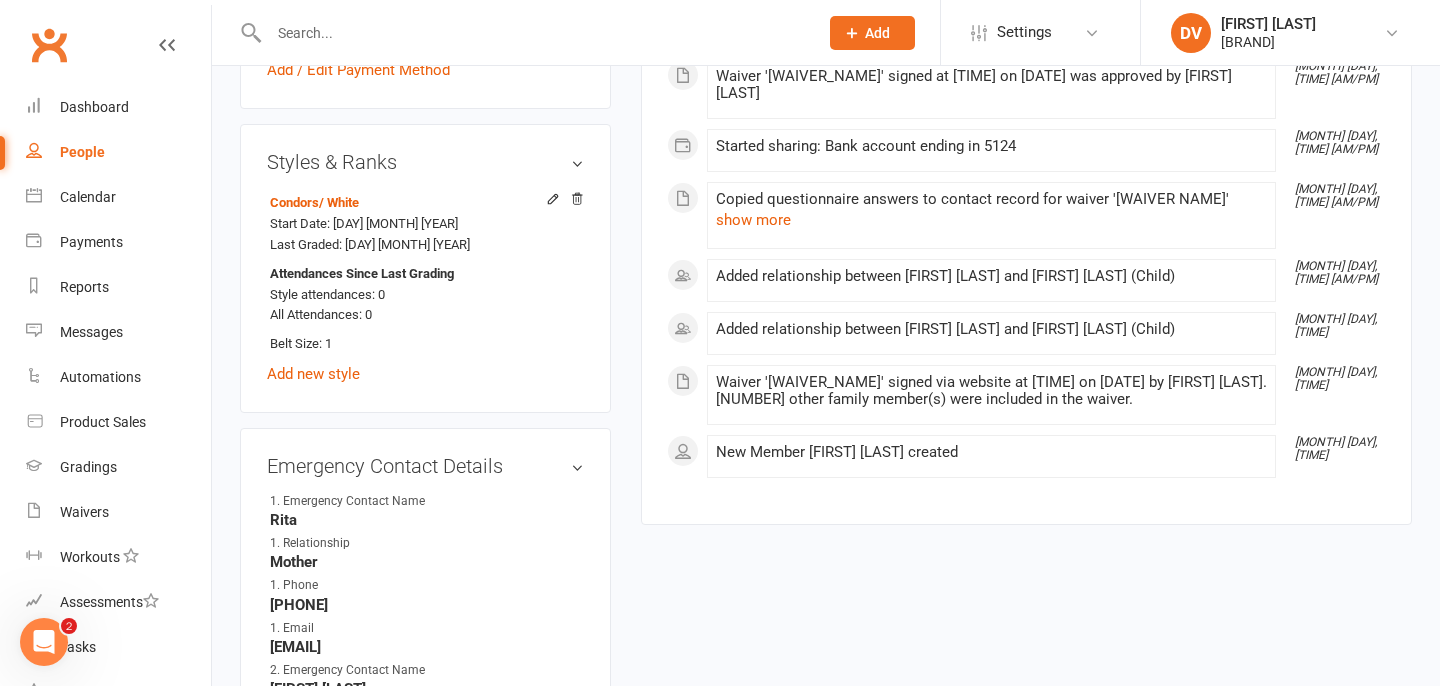 scroll, scrollTop: 1226, scrollLeft: 0, axis: vertical 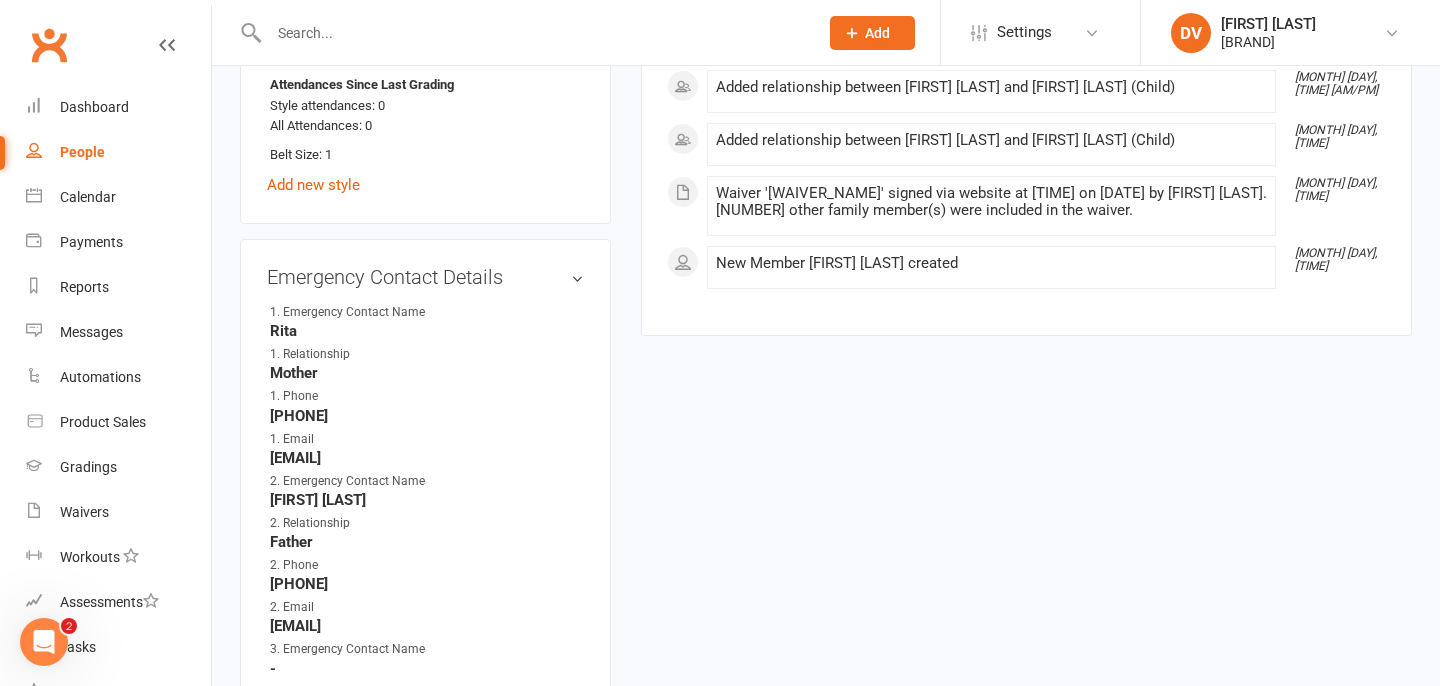 click at bounding box center (533, 33) 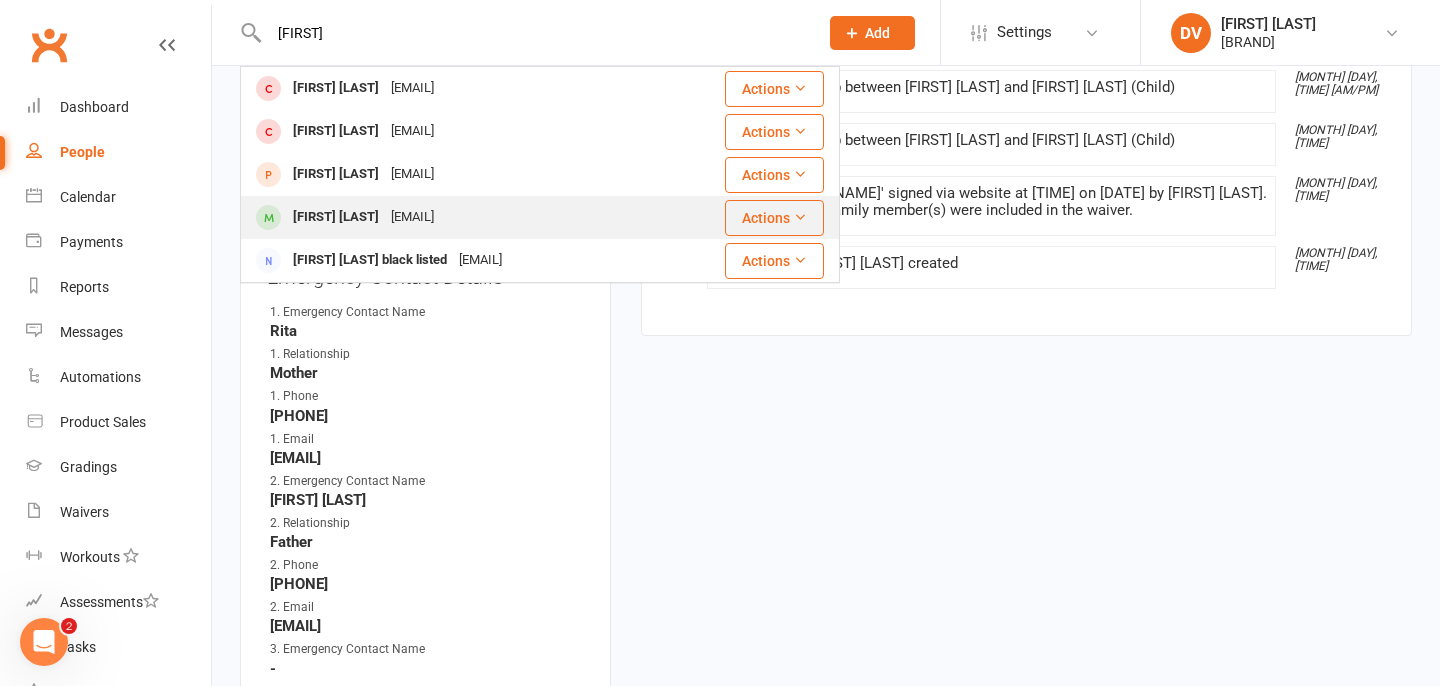 click on "[FIRST] [LAST]" at bounding box center [336, 88] 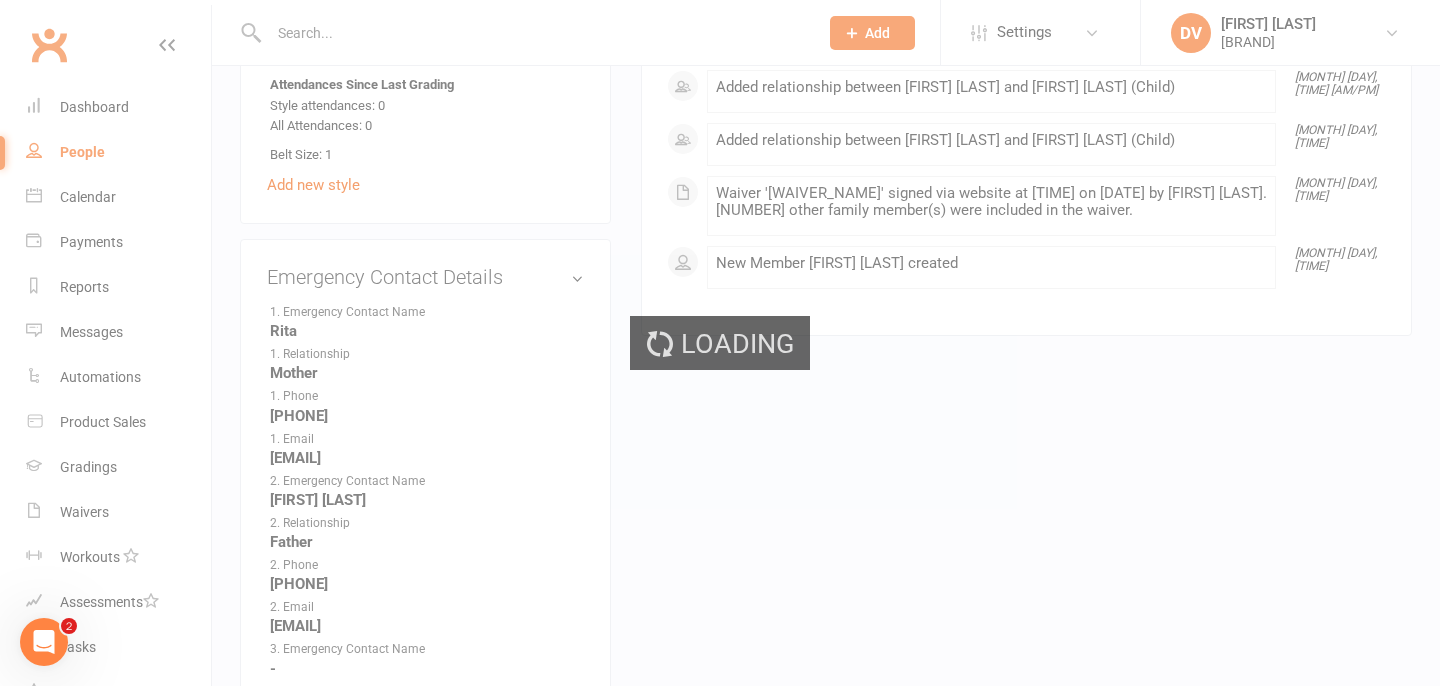 scroll, scrollTop: 0, scrollLeft: 0, axis: both 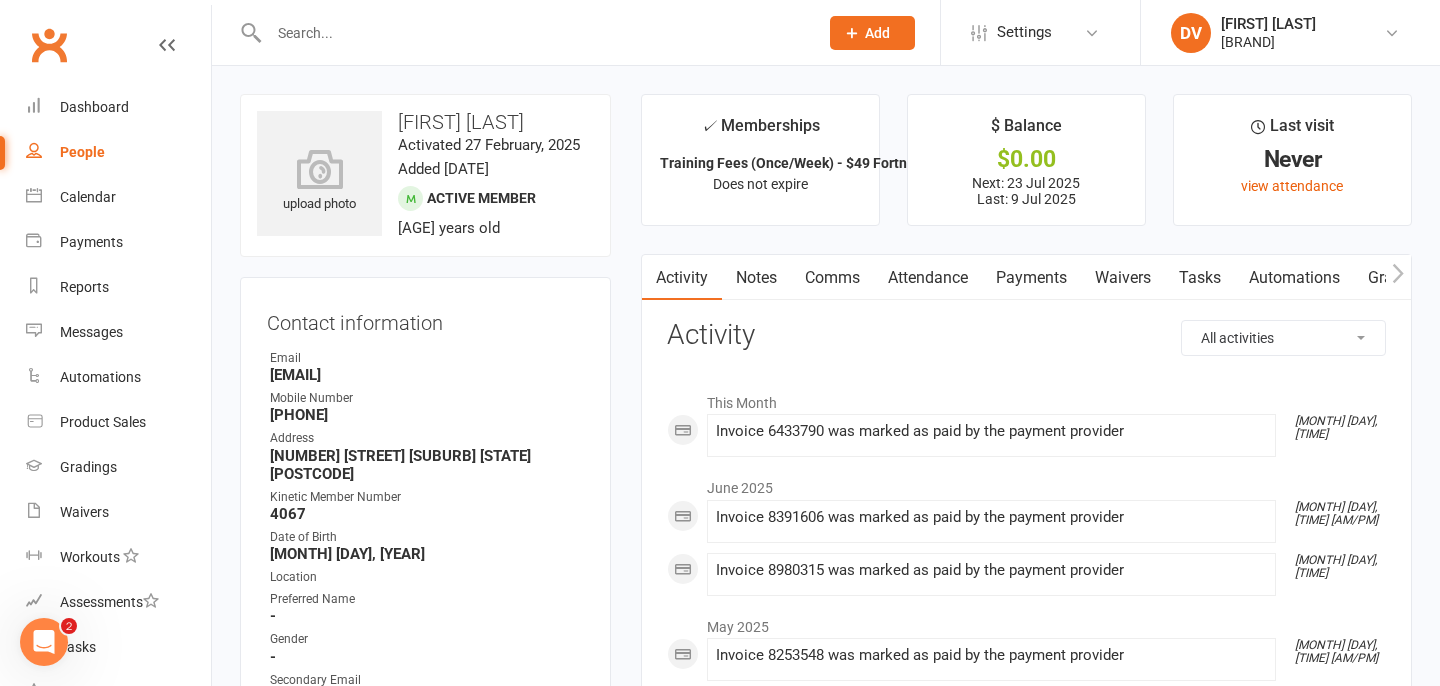 click at bounding box center [533, 33] 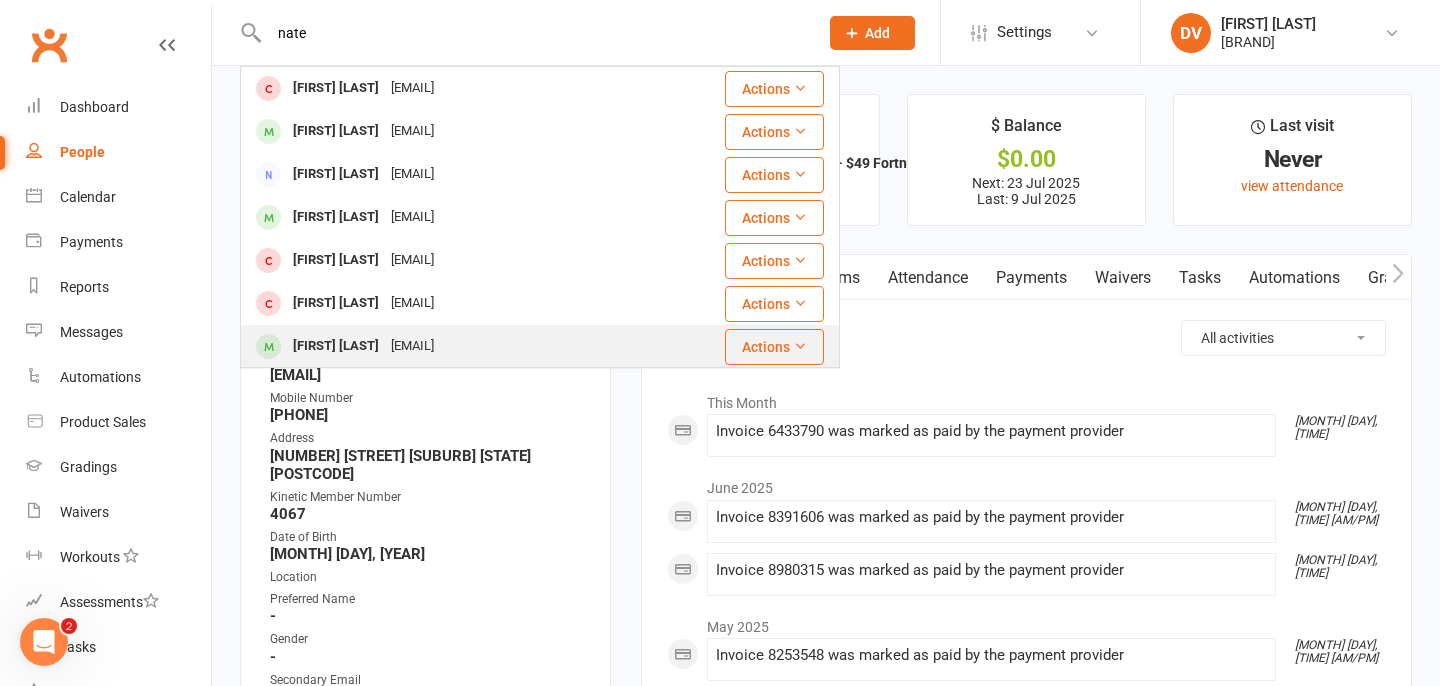 click on "[FIRST] [LAST]" at bounding box center [336, 88] 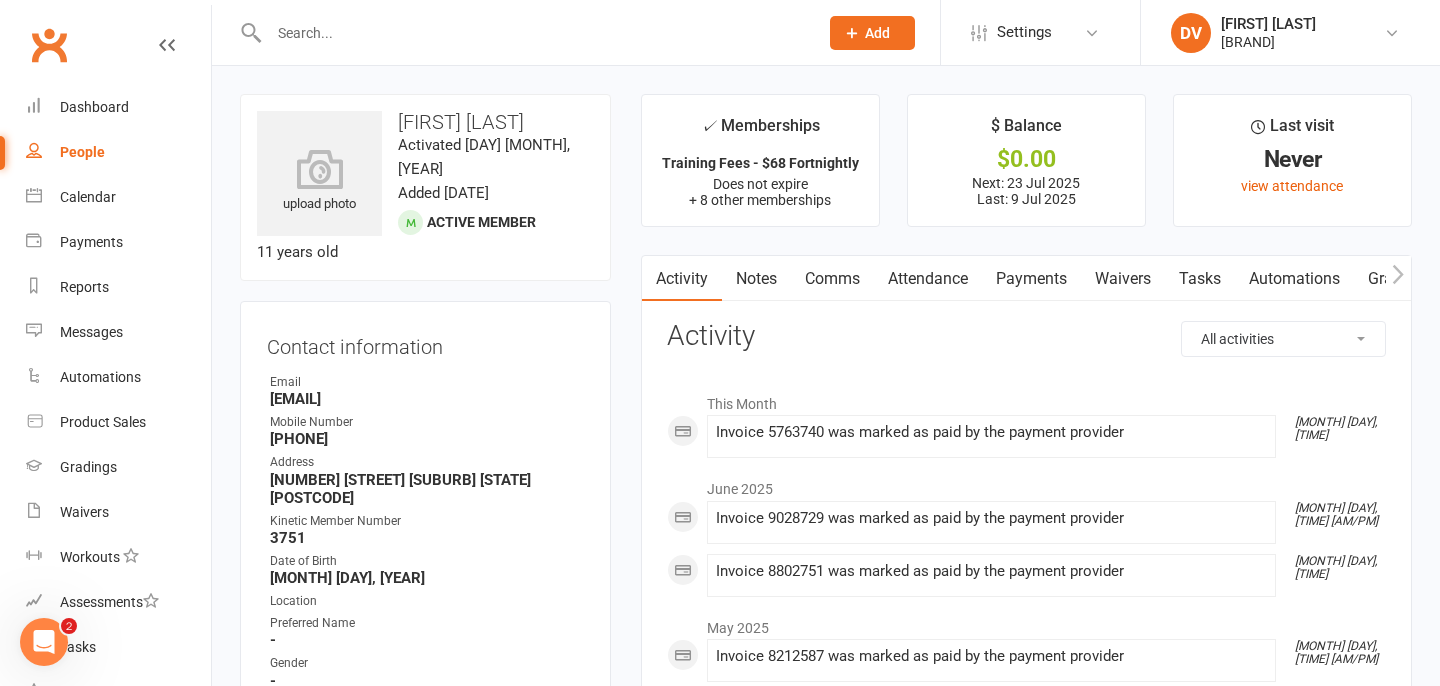 click at bounding box center [533, 33] 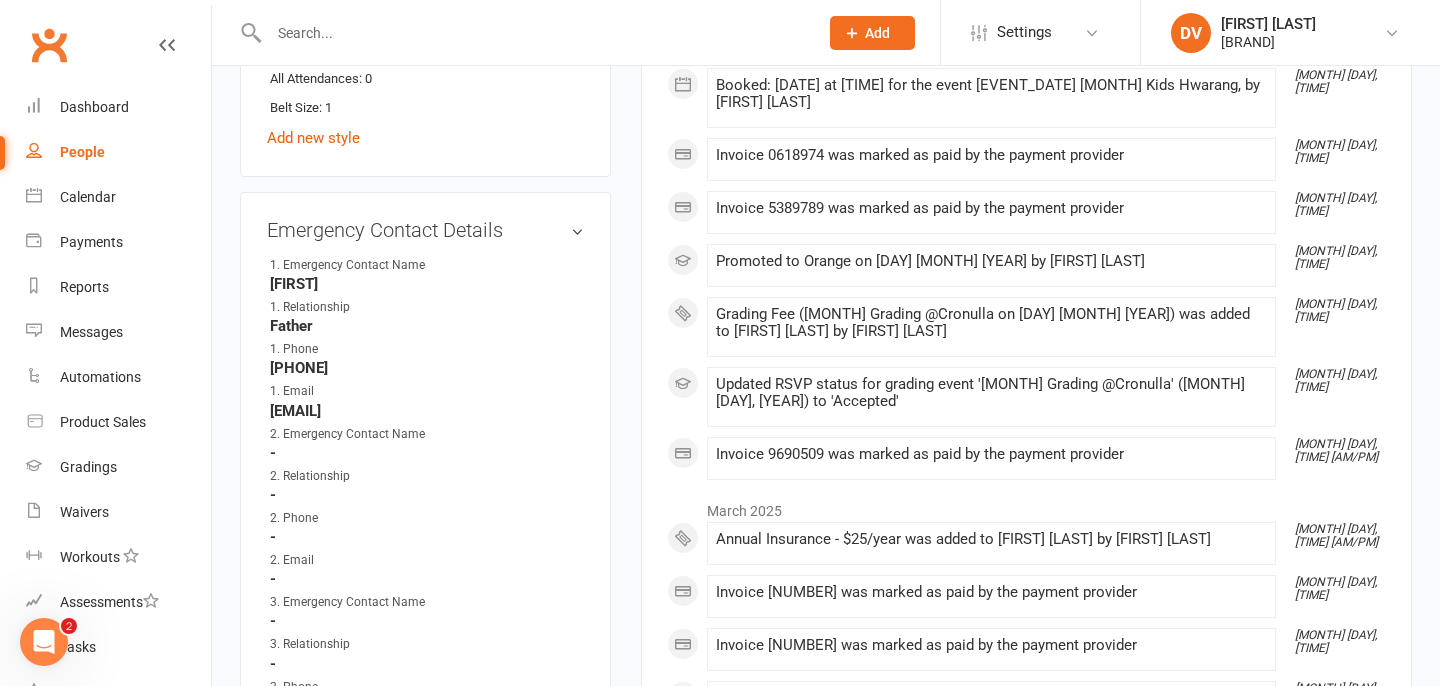 scroll, scrollTop: 0, scrollLeft: 0, axis: both 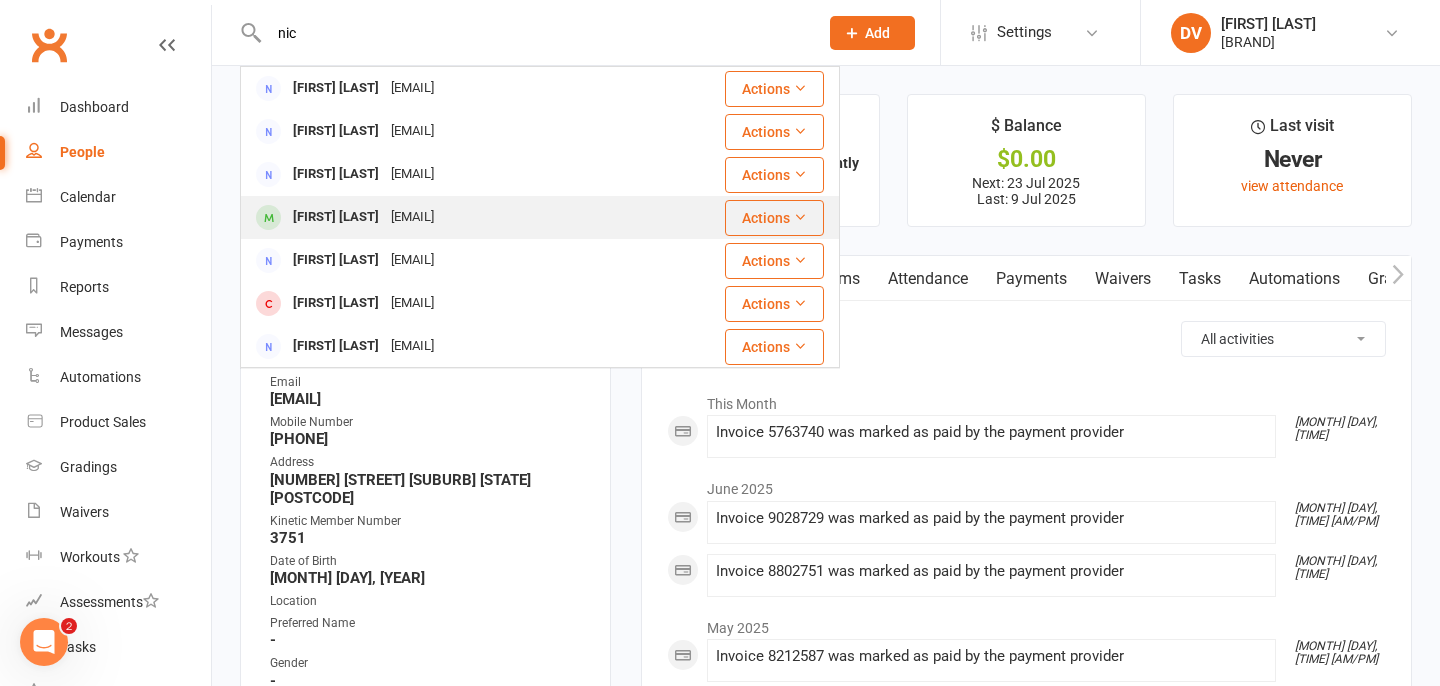 click on "[FIRST] [LAST] [EMAIL]" at bounding box center [433, 88] 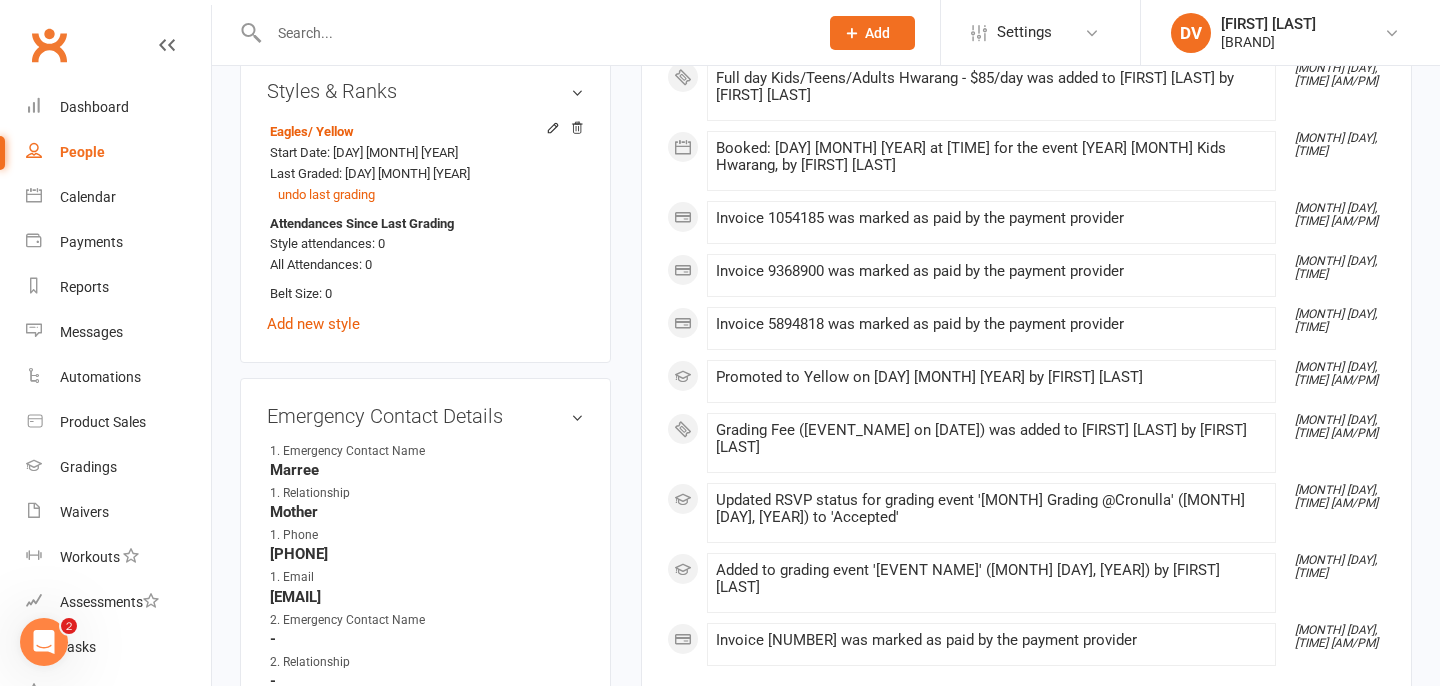 scroll, scrollTop: 1097, scrollLeft: 0, axis: vertical 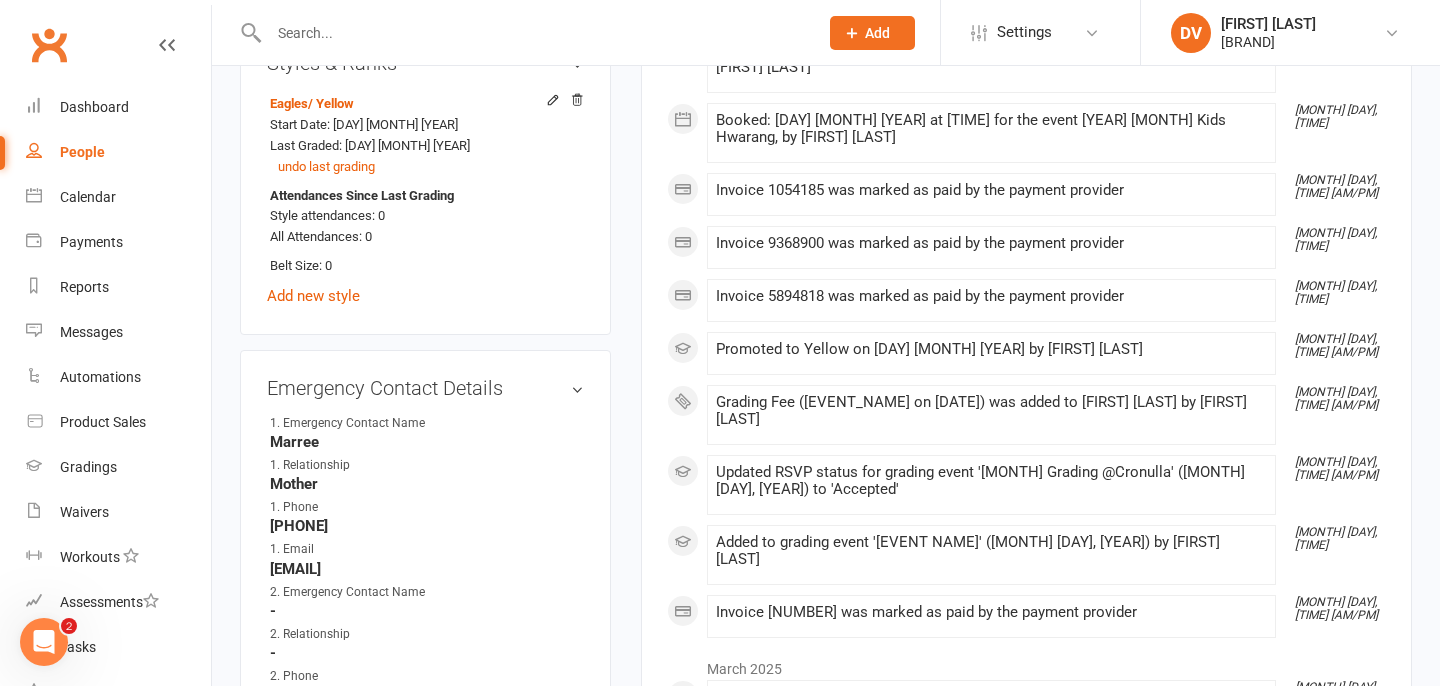 click at bounding box center [533, 33] 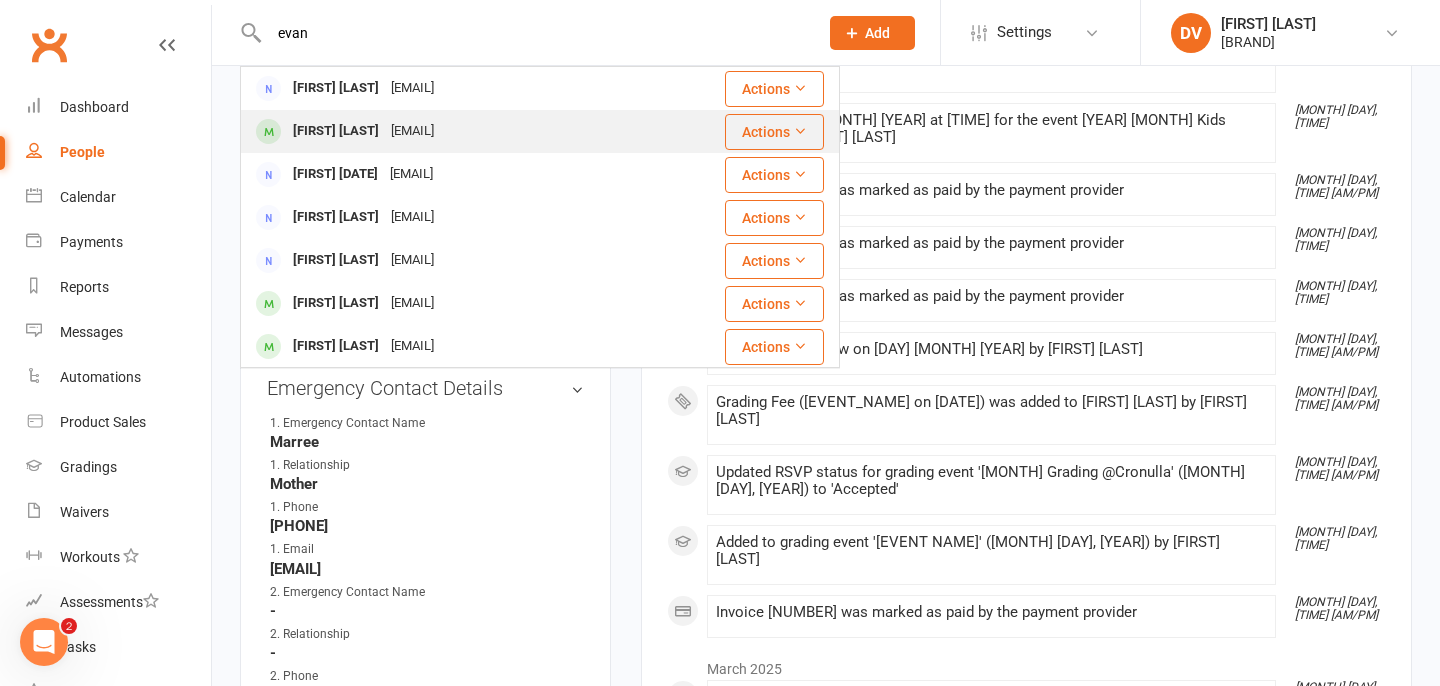 click on "[EMAIL]" at bounding box center [412, 88] 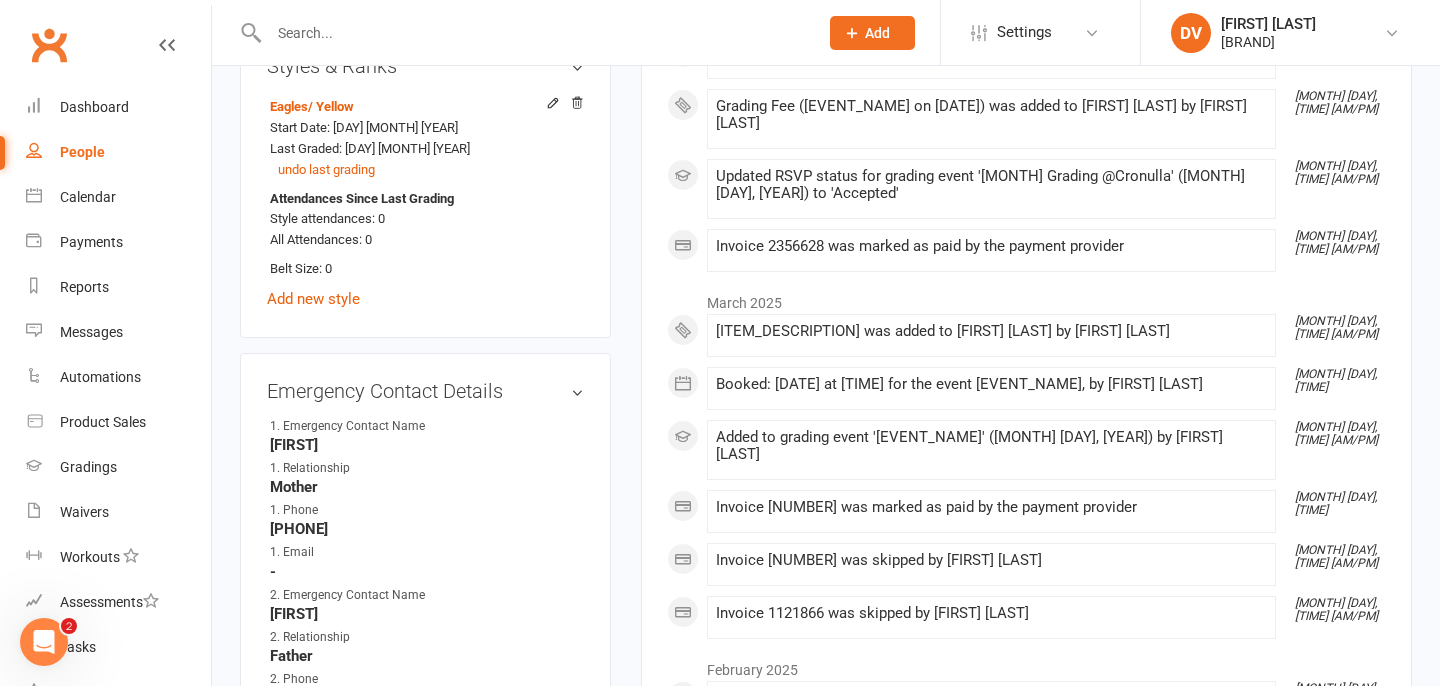 scroll, scrollTop: 1091, scrollLeft: 0, axis: vertical 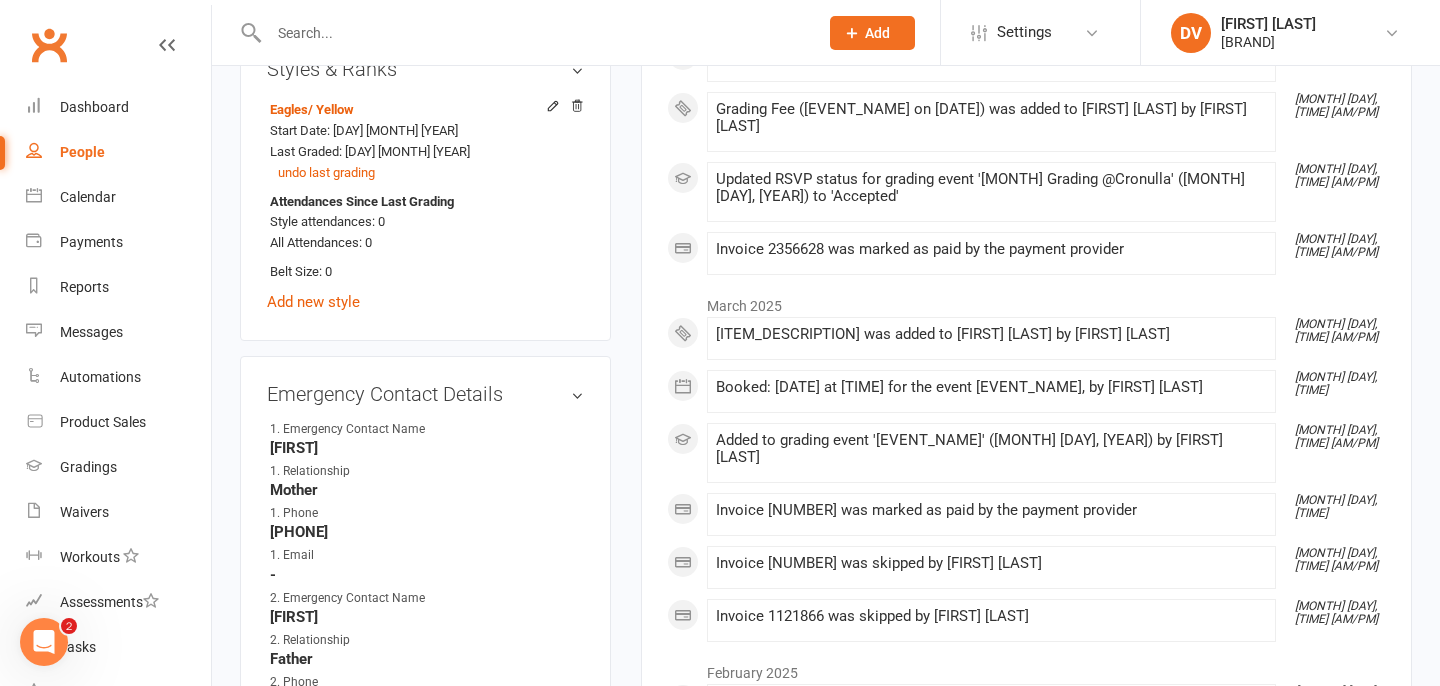 click at bounding box center (522, 32) 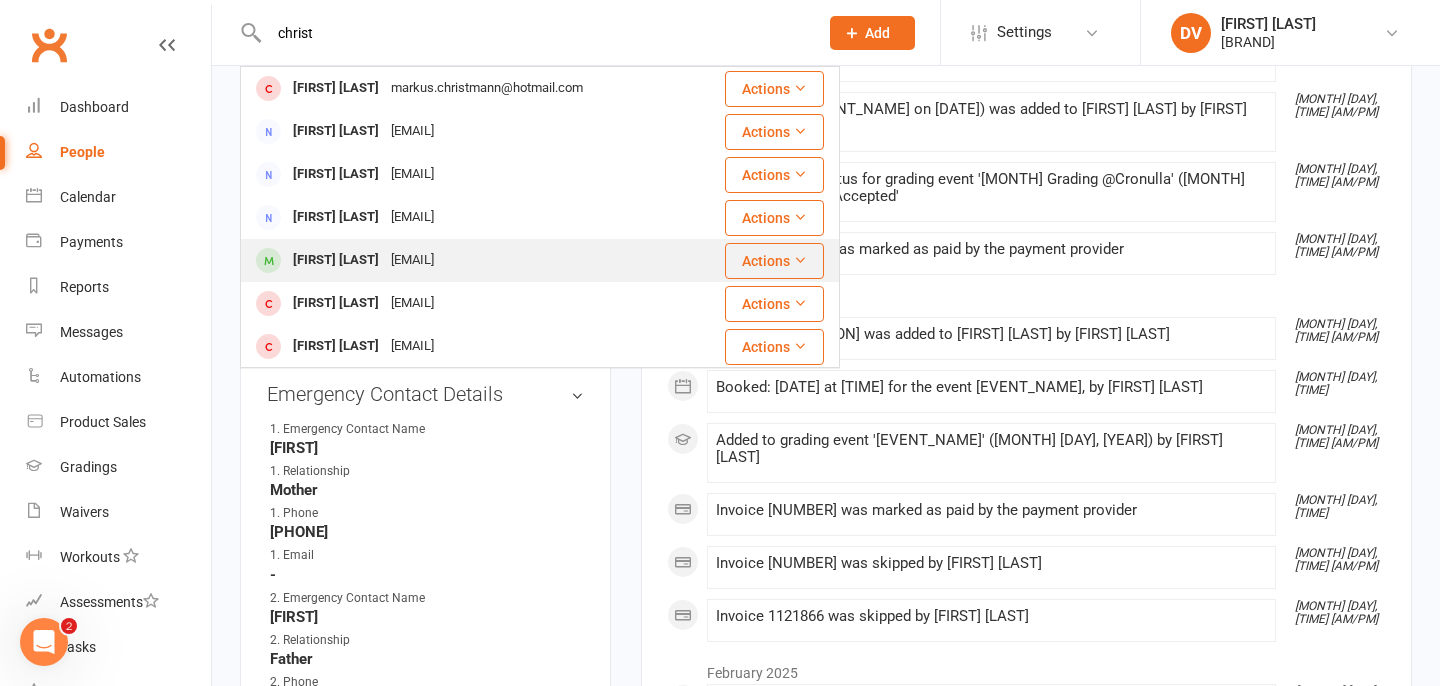 click on "[FIRST] [LAST]" at bounding box center (336, 88) 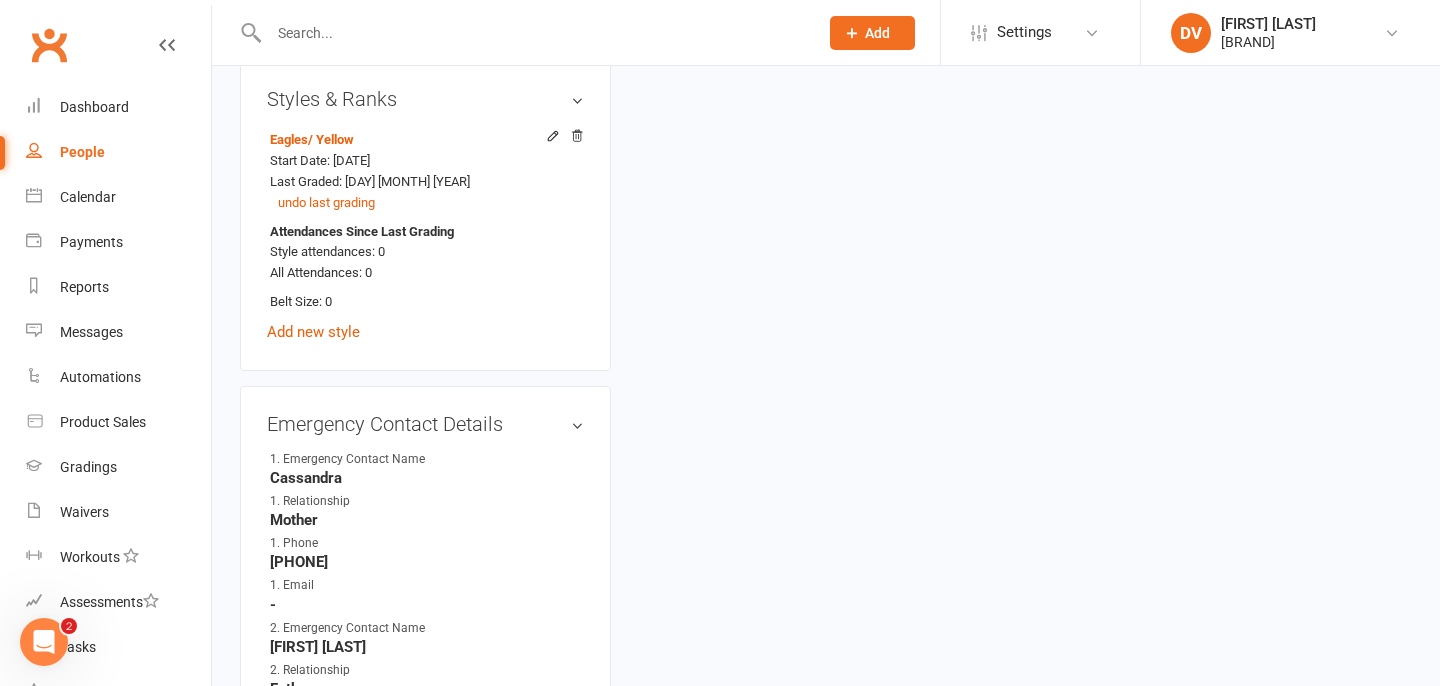 scroll, scrollTop: 0, scrollLeft: 0, axis: both 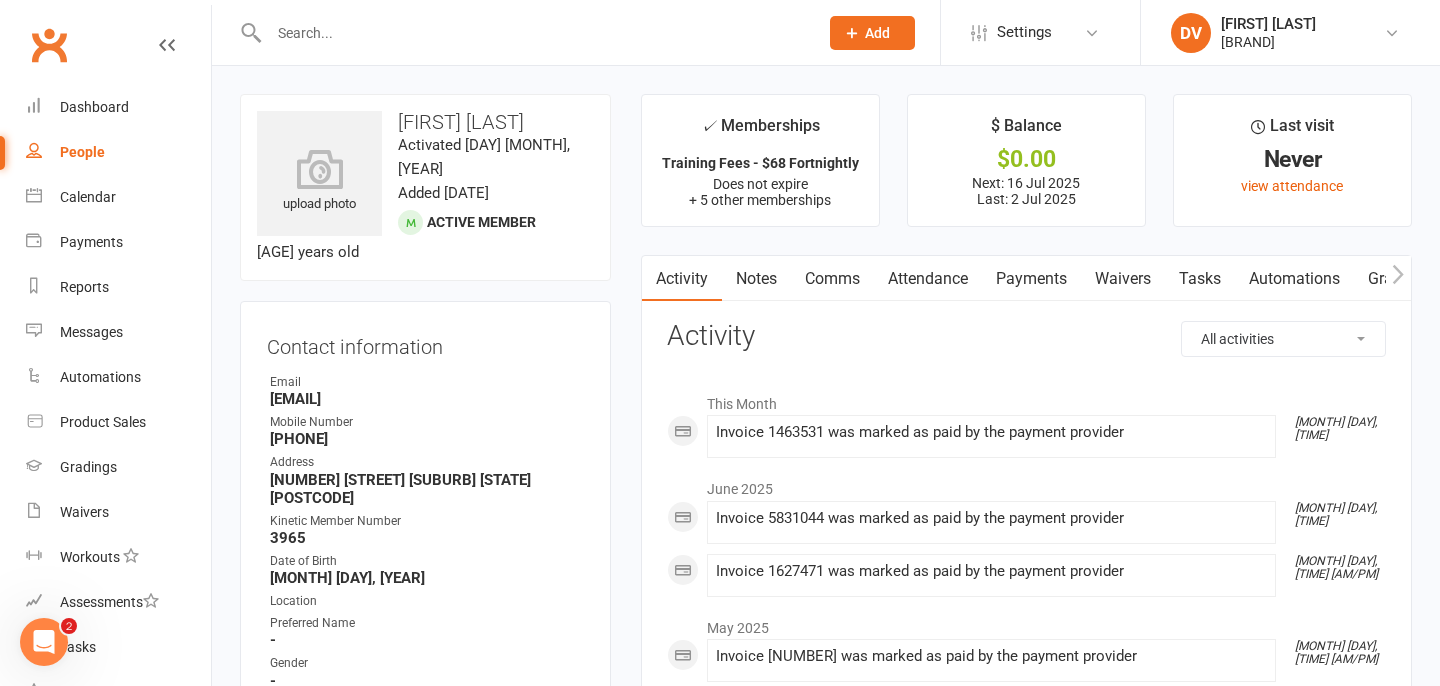 click at bounding box center [533, 33] 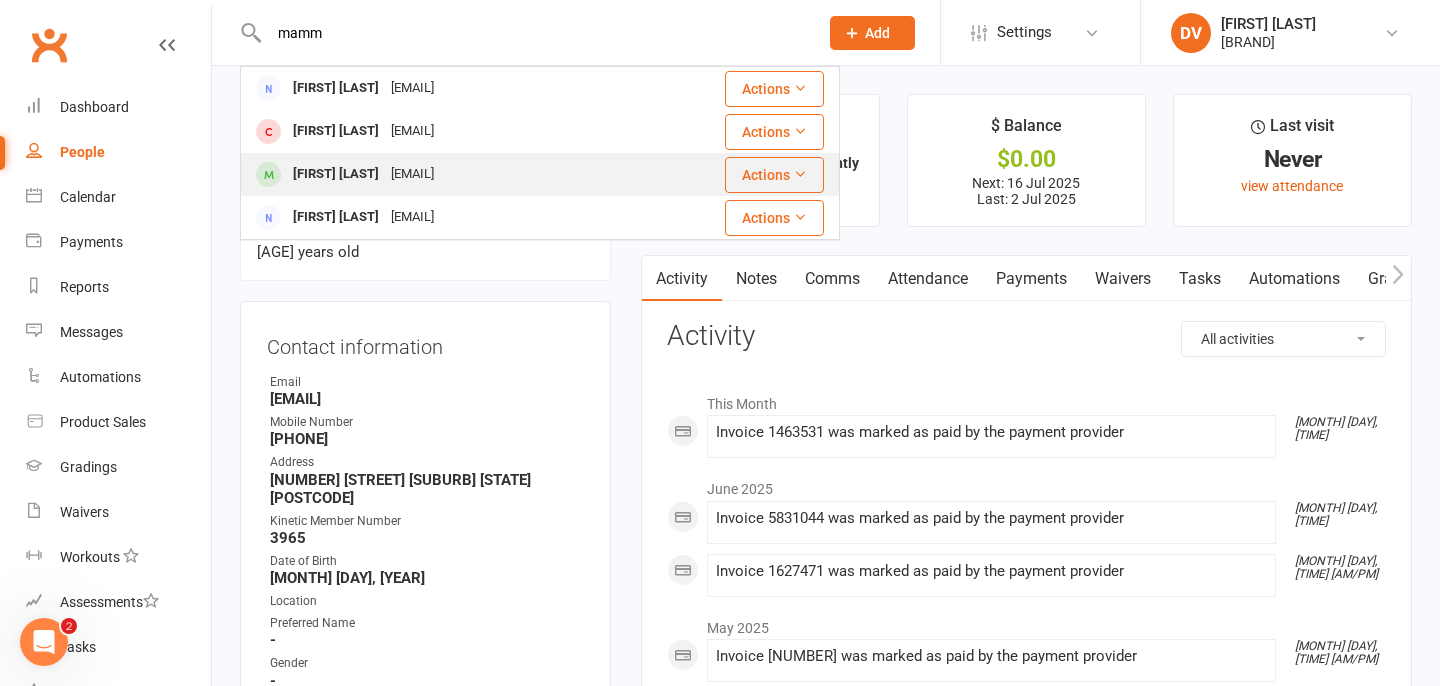 click on "[FIRST] [LAST]" at bounding box center [336, 88] 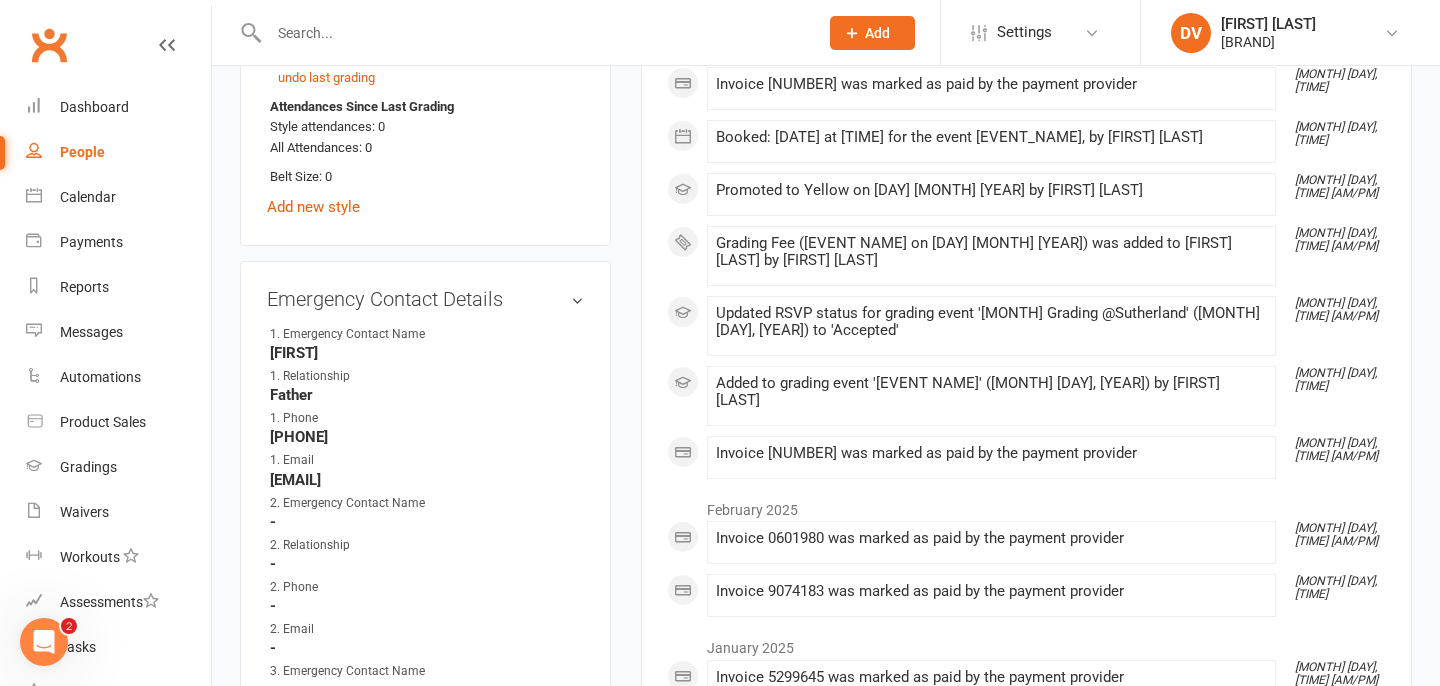 scroll, scrollTop: 0, scrollLeft: 0, axis: both 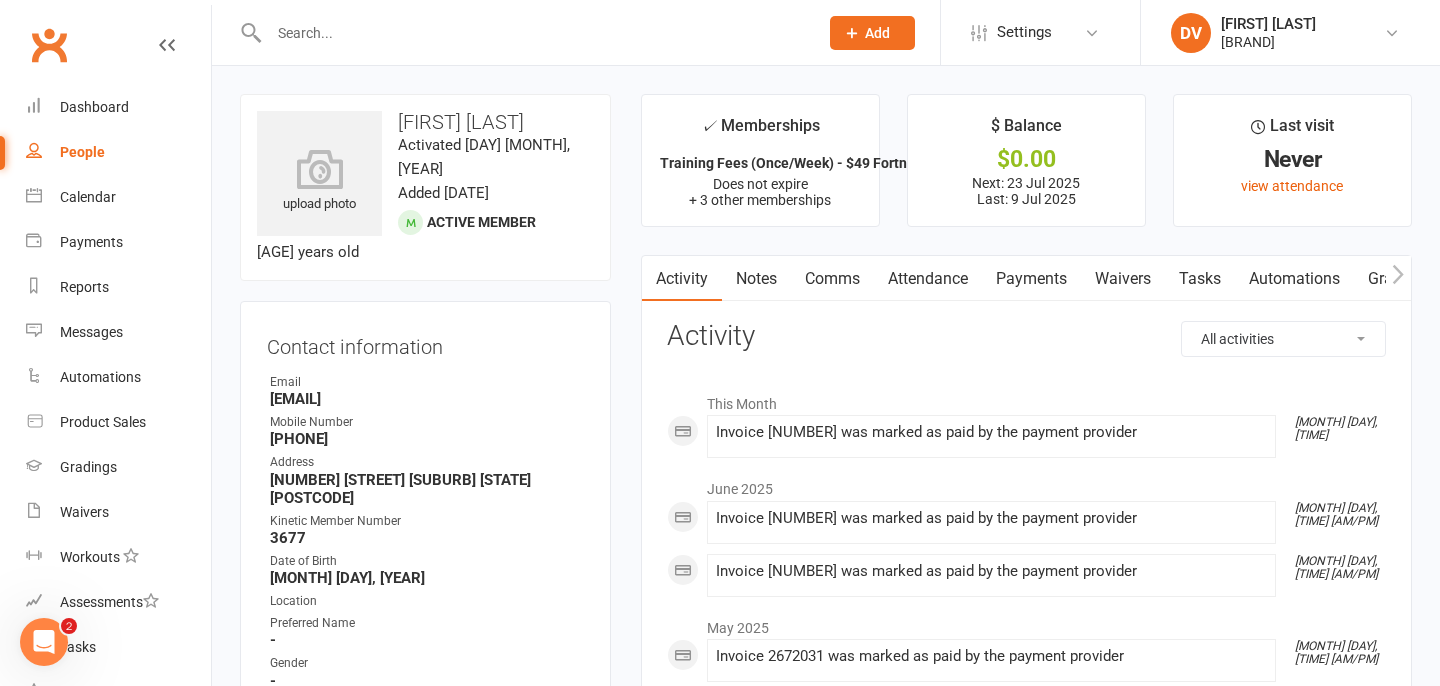 click at bounding box center [533, 33] 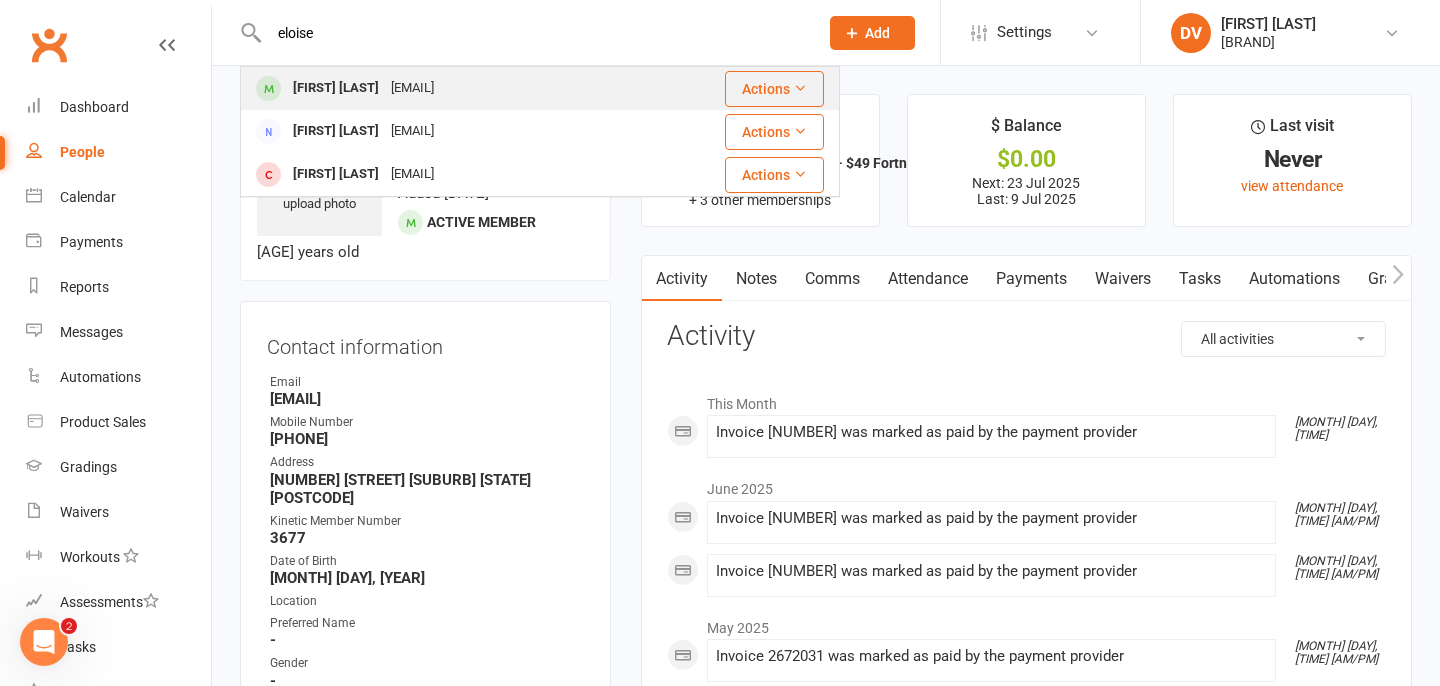 type on "eloise" 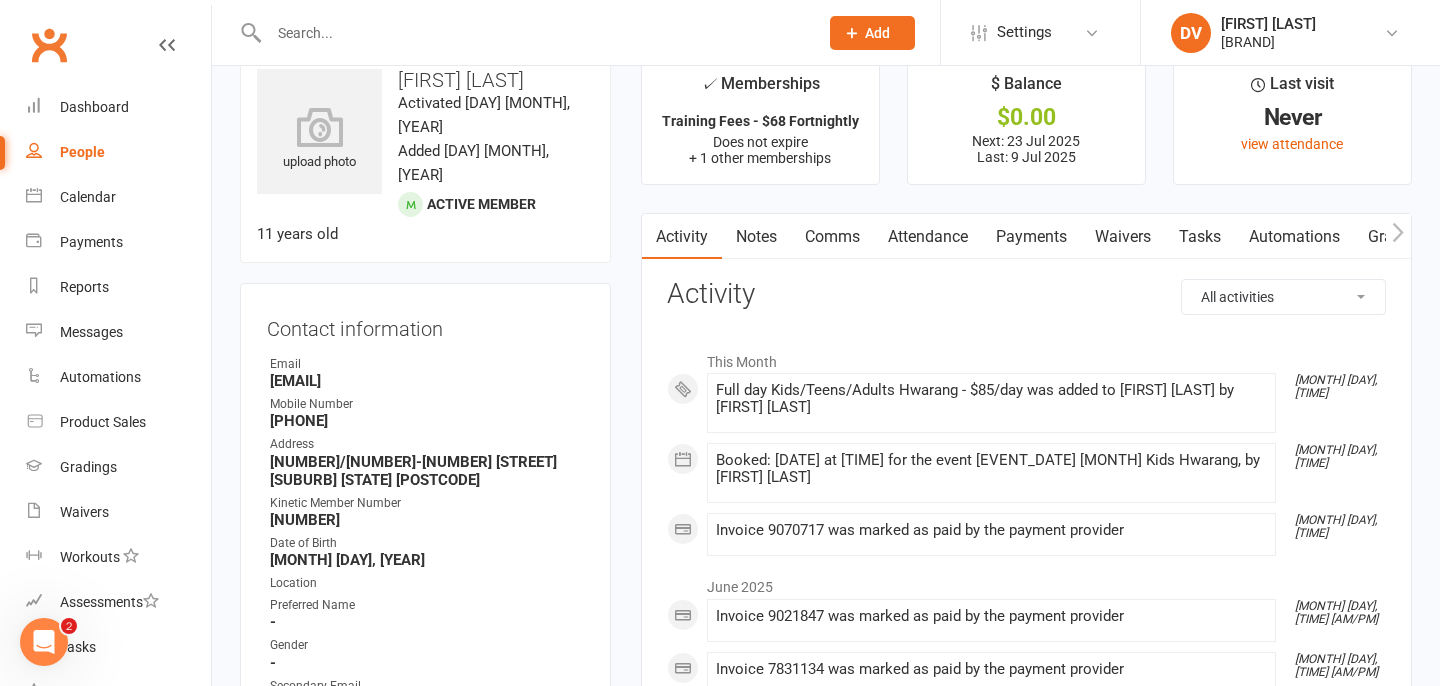 scroll, scrollTop: 53, scrollLeft: 0, axis: vertical 